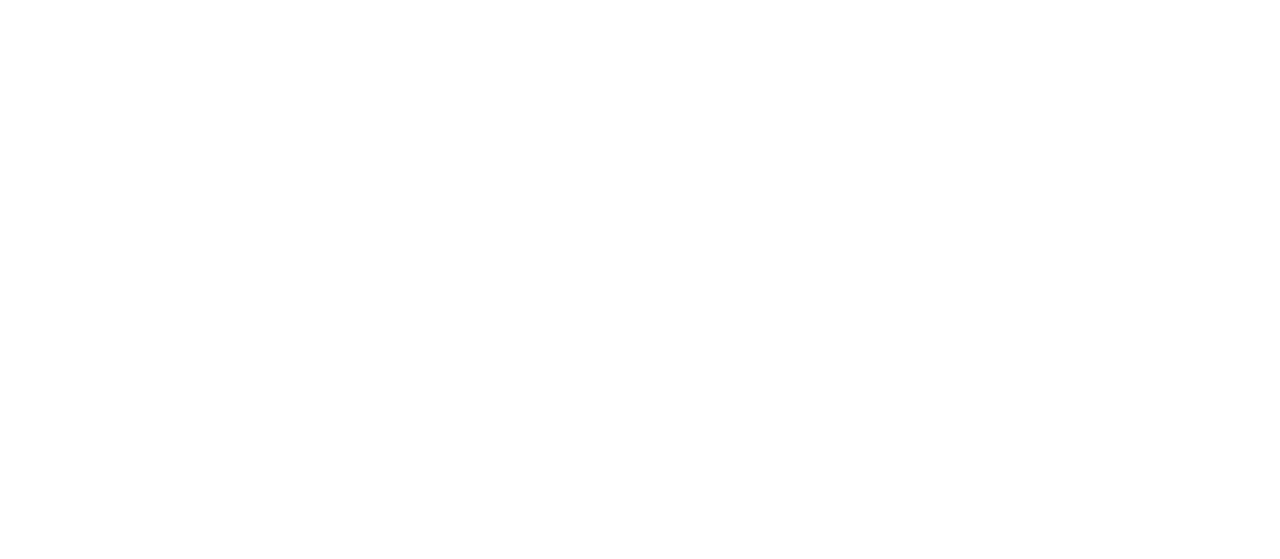 scroll, scrollTop: 0, scrollLeft: 0, axis: both 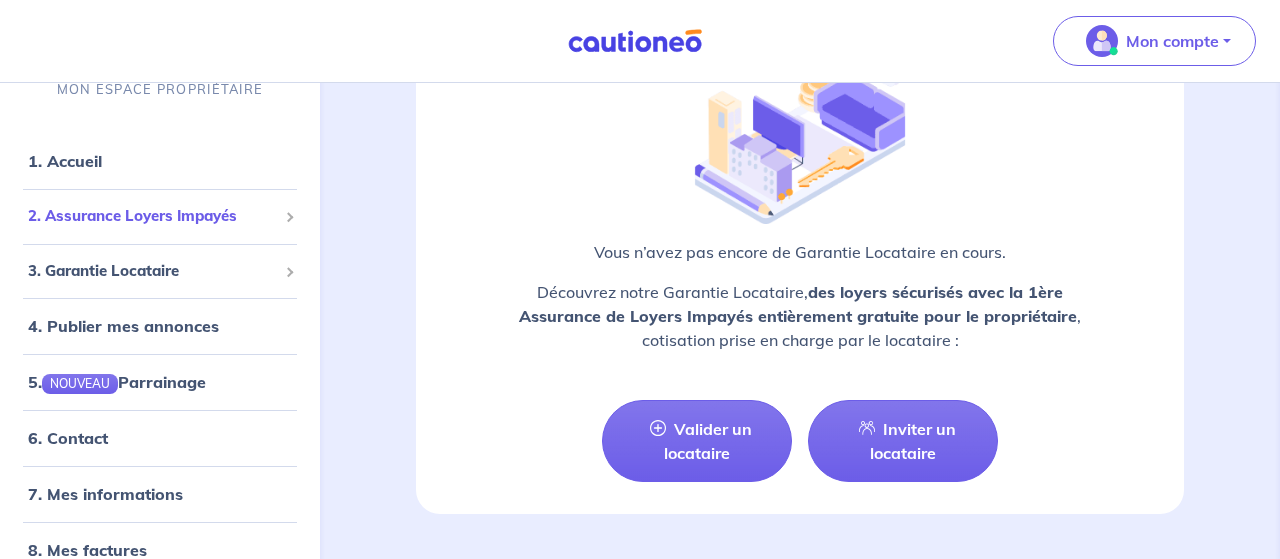 click on "2. Assurance Loyers Impayés" at bounding box center [152, 216] 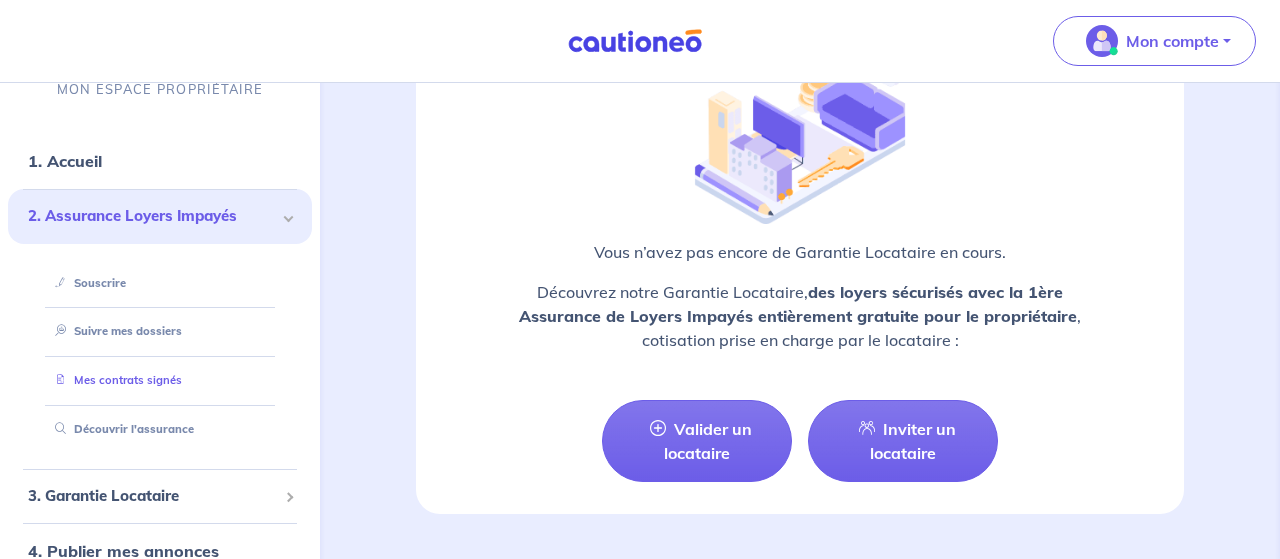 click on "Mes contrats signés" at bounding box center [114, 380] 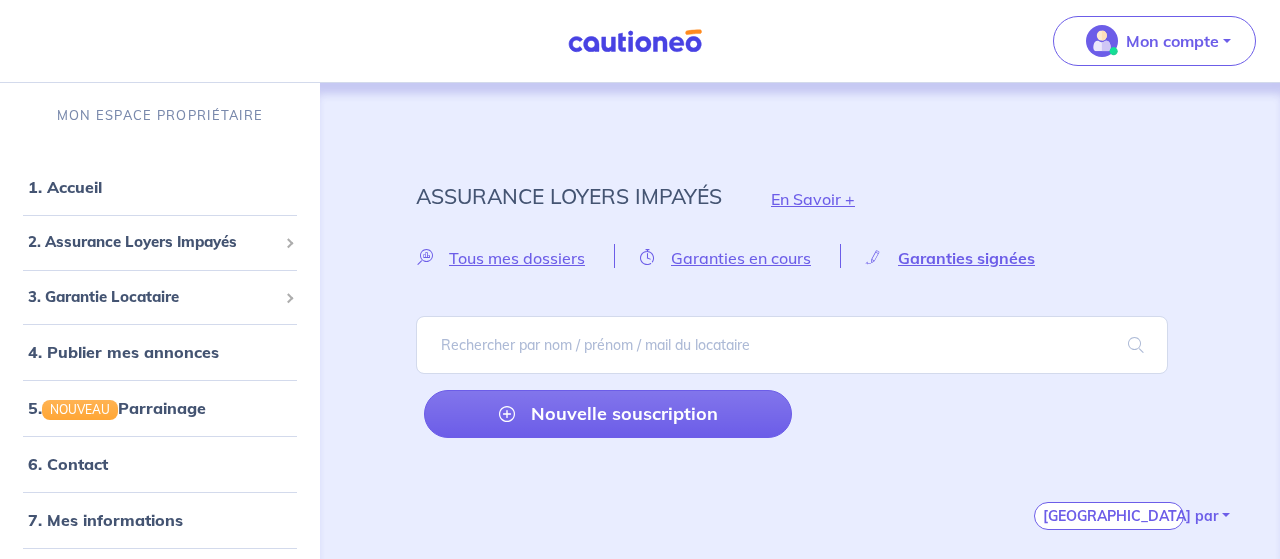 scroll, scrollTop: 0, scrollLeft: 0, axis: both 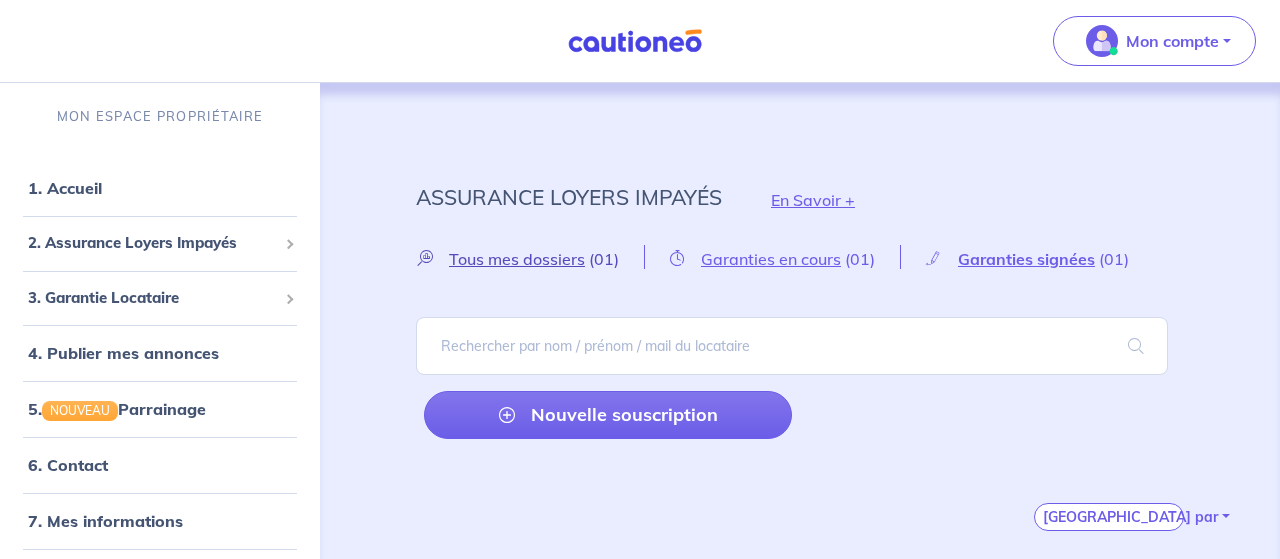 click on "Tous mes dossiers" at bounding box center [517, 259] 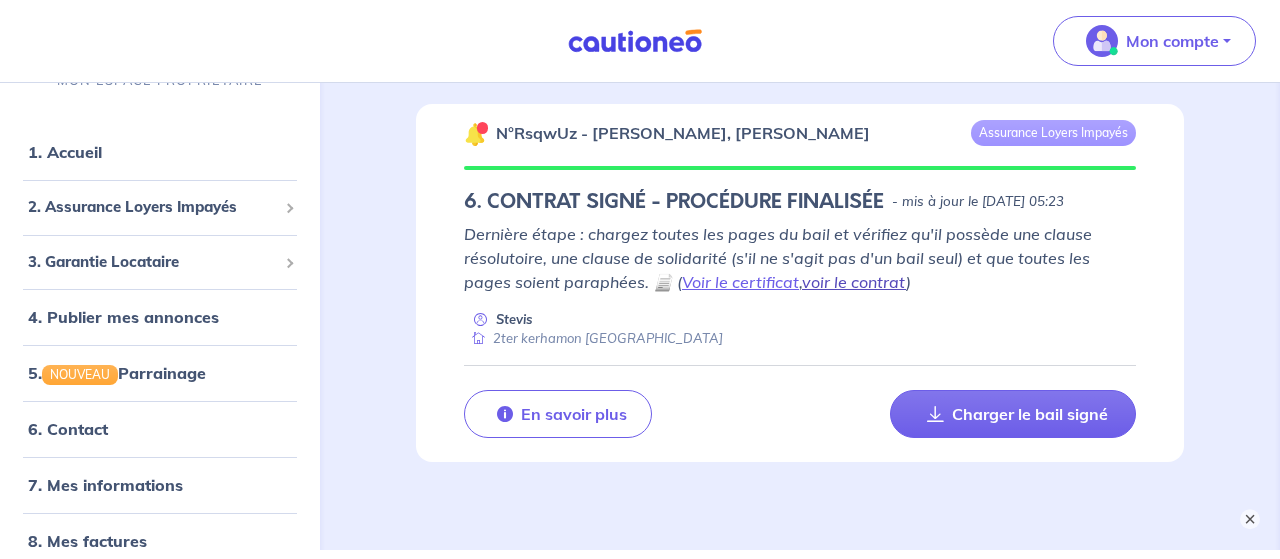 scroll, scrollTop: 525, scrollLeft: 0, axis: vertical 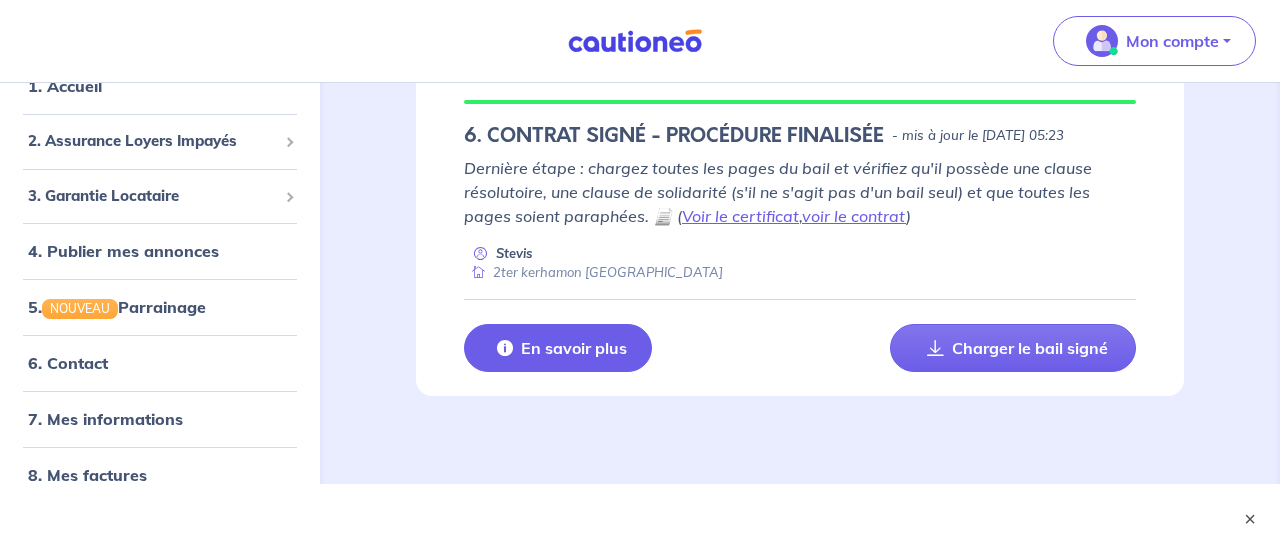click on "En savoir plus" at bounding box center (574, 348) 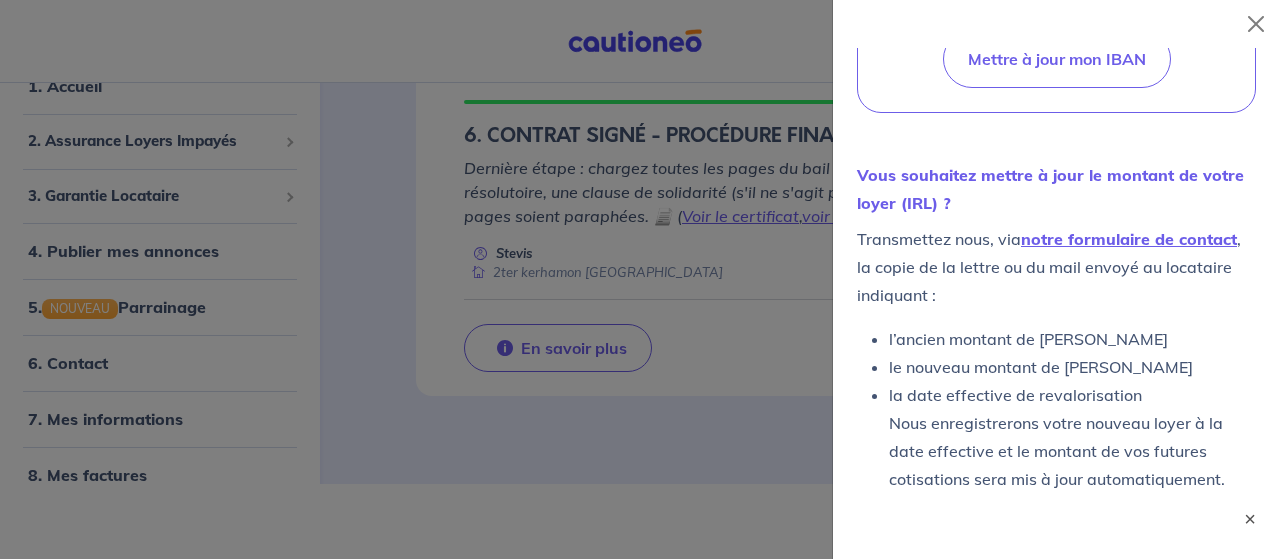 scroll, scrollTop: 1224, scrollLeft: 0, axis: vertical 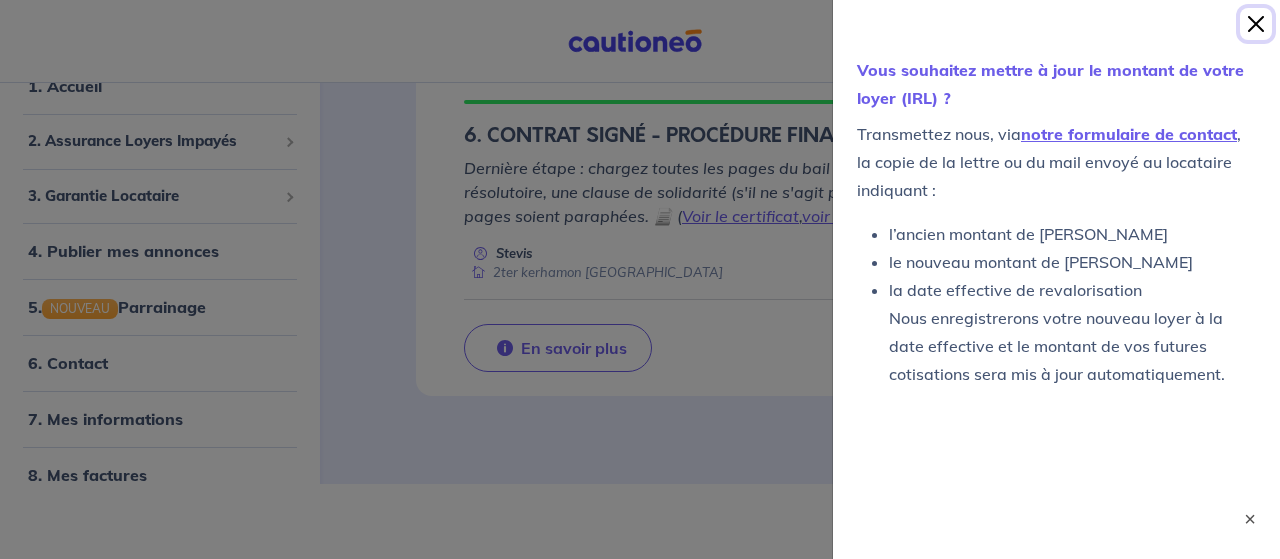 click at bounding box center (1256, 24) 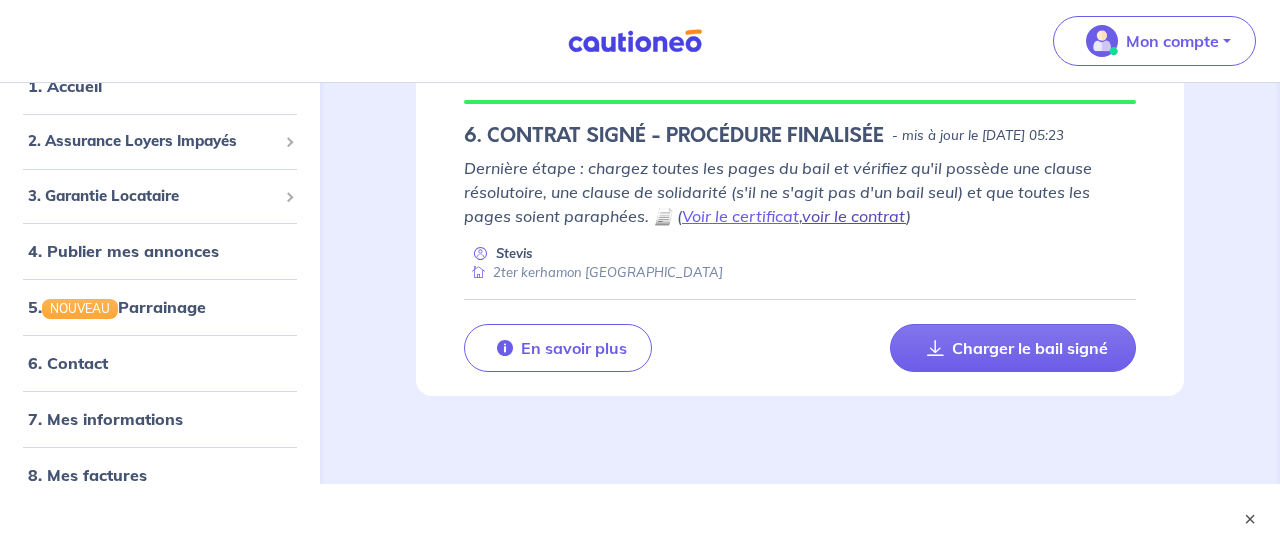 click on "voir le contrat" at bounding box center [854, 216] 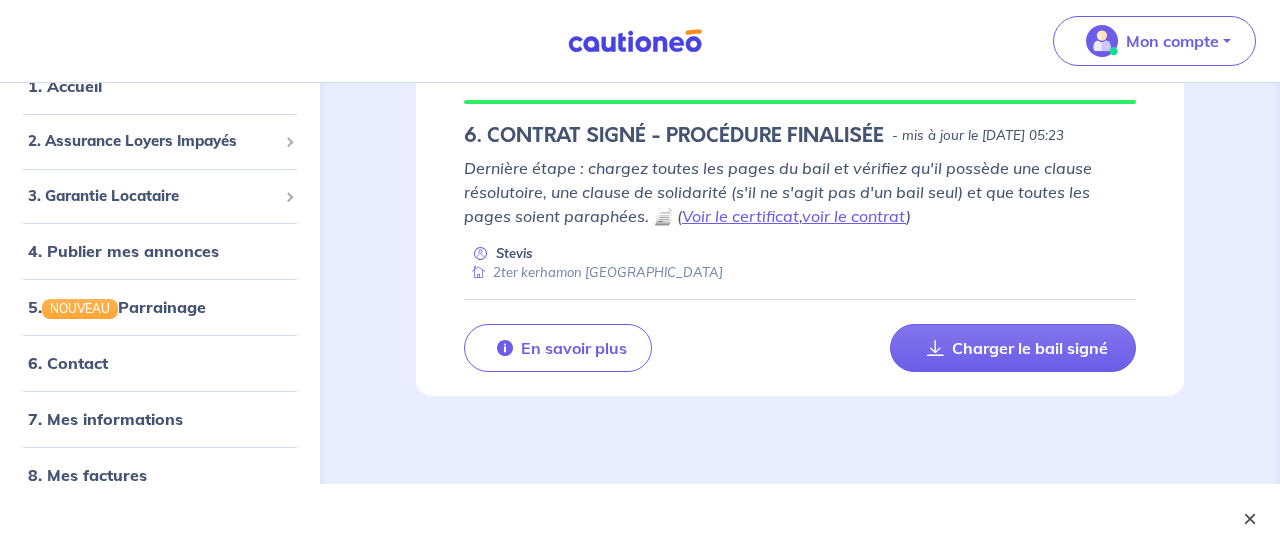 click on "×" at bounding box center [1250, 519] 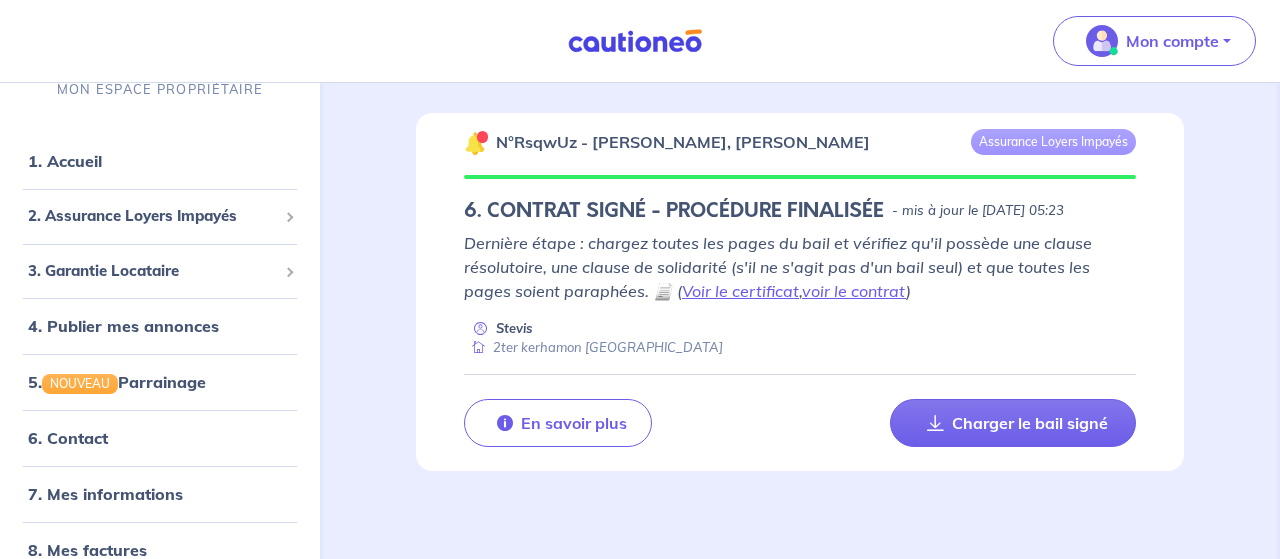 scroll, scrollTop: 445, scrollLeft: 0, axis: vertical 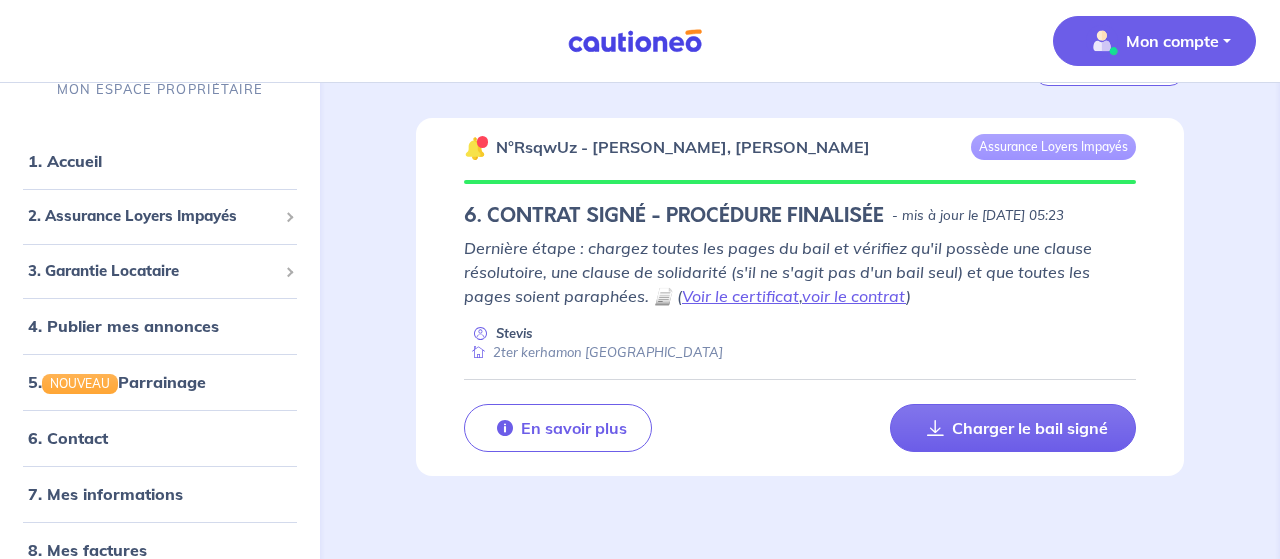 click on "Mon compte" at bounding box center [1172, 41] 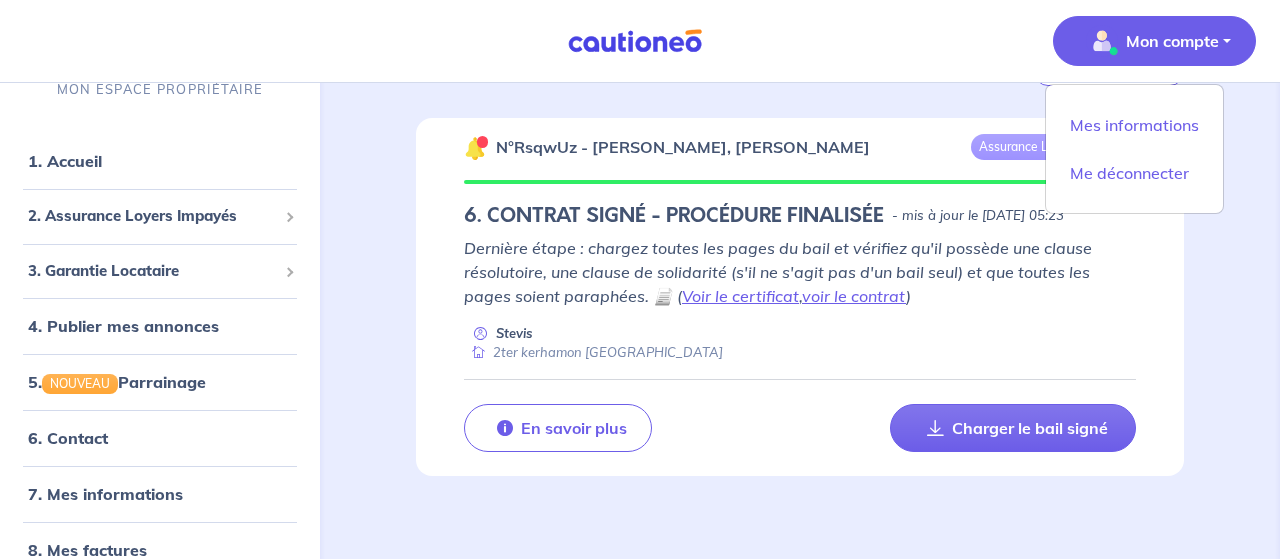 click on "n°RsqwUz - [PERSON_NAME], [PERSON_NAME]   Assurance Loyers Impayés 6. CONTRAT SIGNÉ - PROCÉDURE FINALISÉE - mis à jour le [DATE] 05:23 Dernière étape : chargez toutes les pages du bail et vérifiez qu'il possède une clause résolutoire, une clause de solidarité (s'il ne s'agit pas d'un bail seul) et que toutes les pages soient paraphées. 📄 ( Voir le certificat ,  voir le contrat ) Stevis 2ter kerhamon  22200 Saint-Agathon En savoir plus Charger le bail signé" at bounding box center (800, 297) 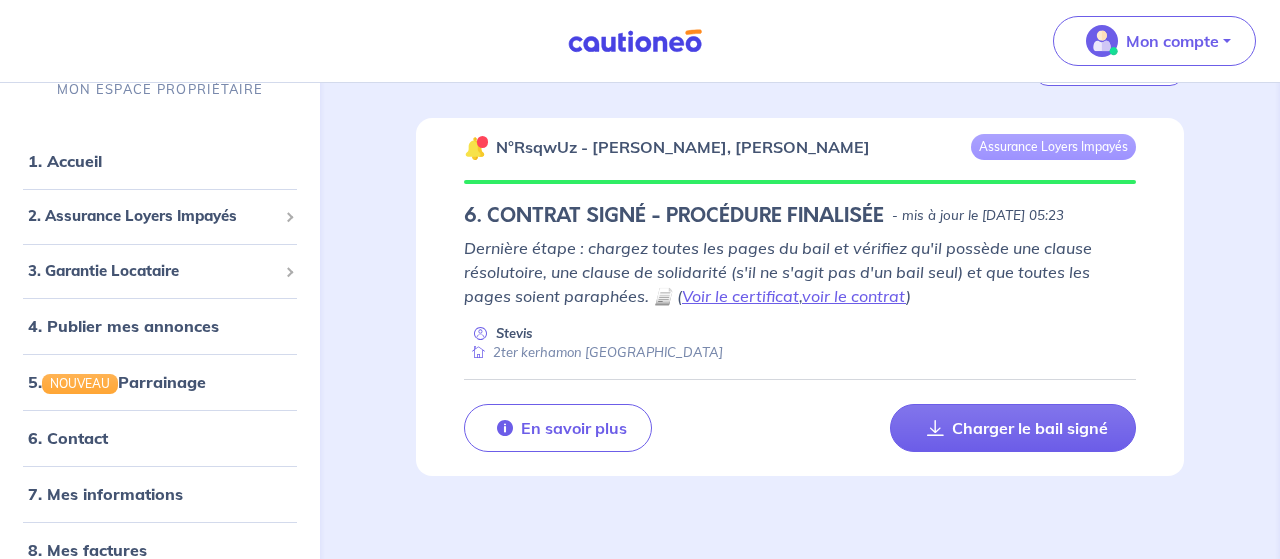 scroll, scrollTop: 0, scrollLeft: 0, axis: both 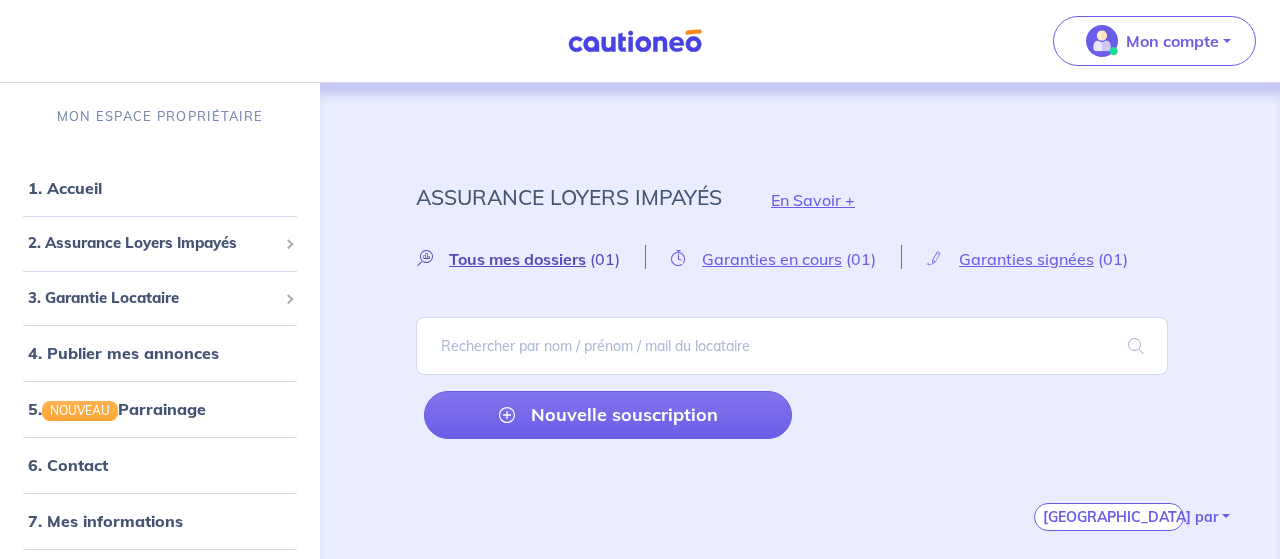 click on "Tous mes dossiers" at bounding box center (517, 259) 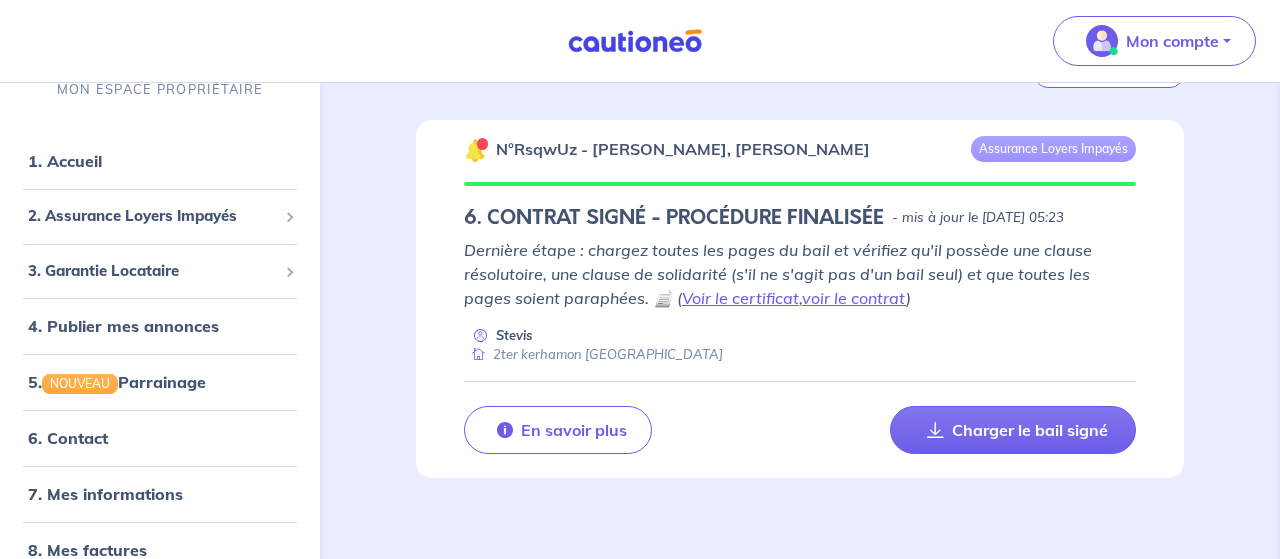 scroll, scrollTop: 445, scrollLeft: 0, axis: vertical 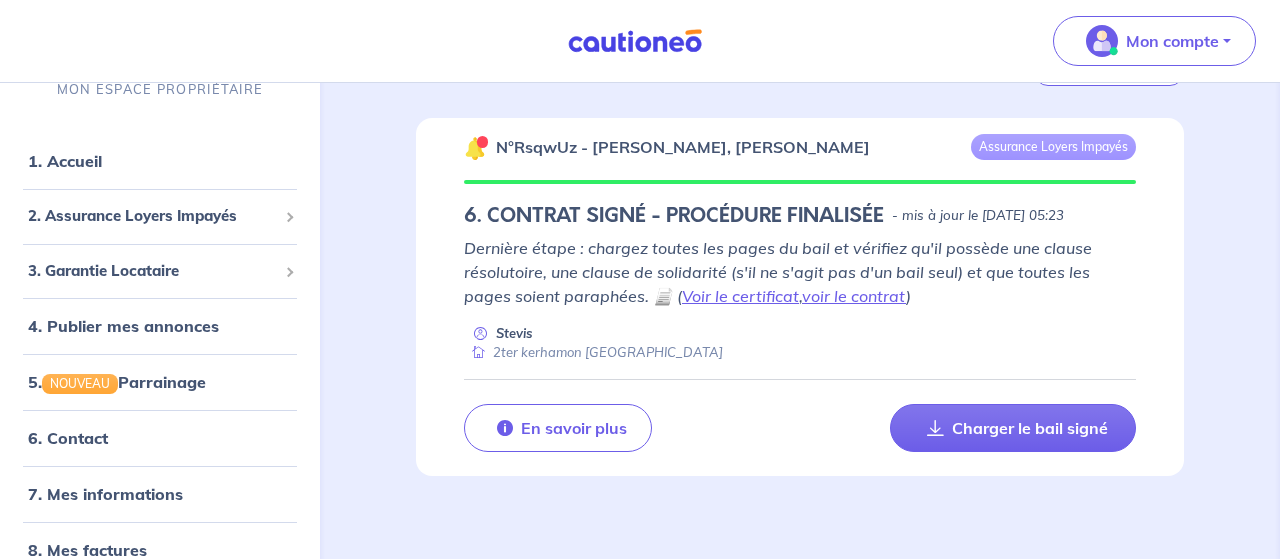 click at bounding box center (476, 148) 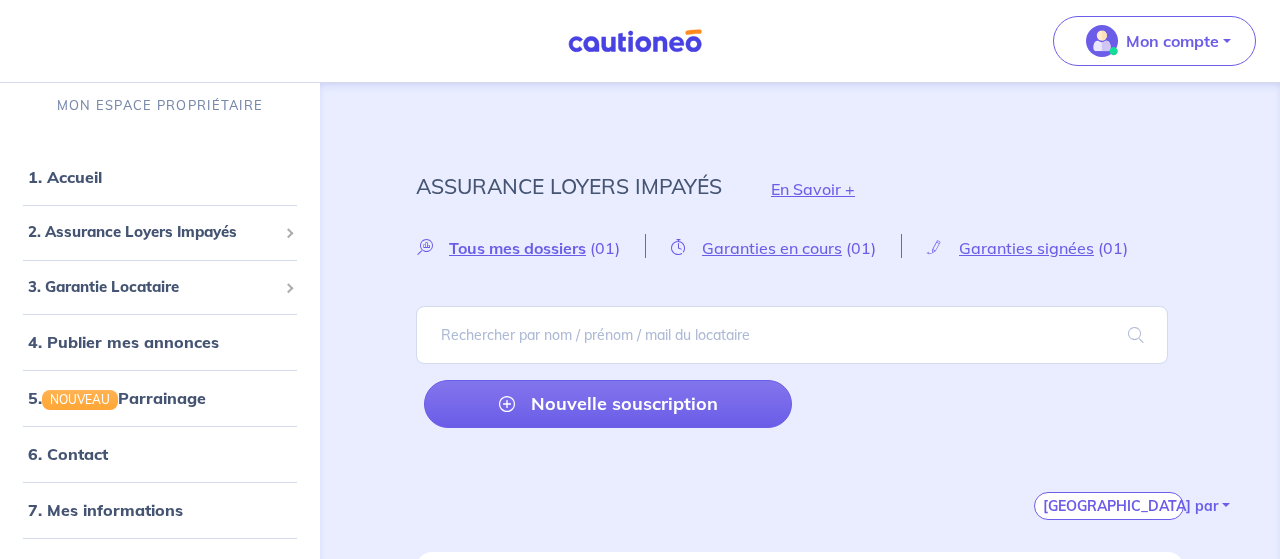 scroll, scrollTop: 0, scrollLeft: 0, axis: both 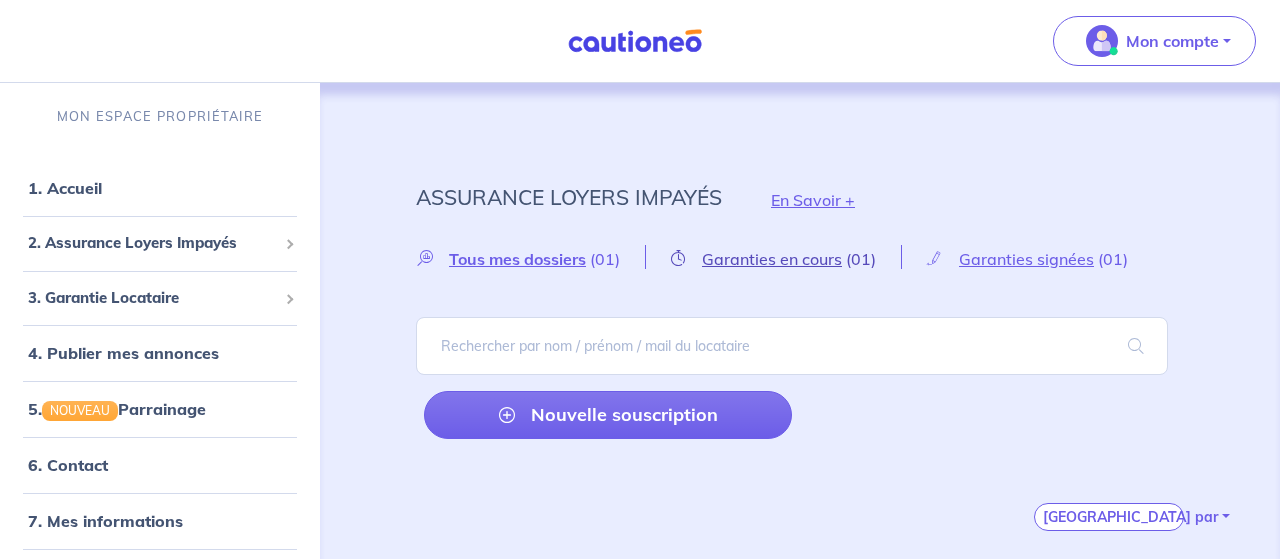 click on "Garanties en cours" at bounding box center [772, 259] 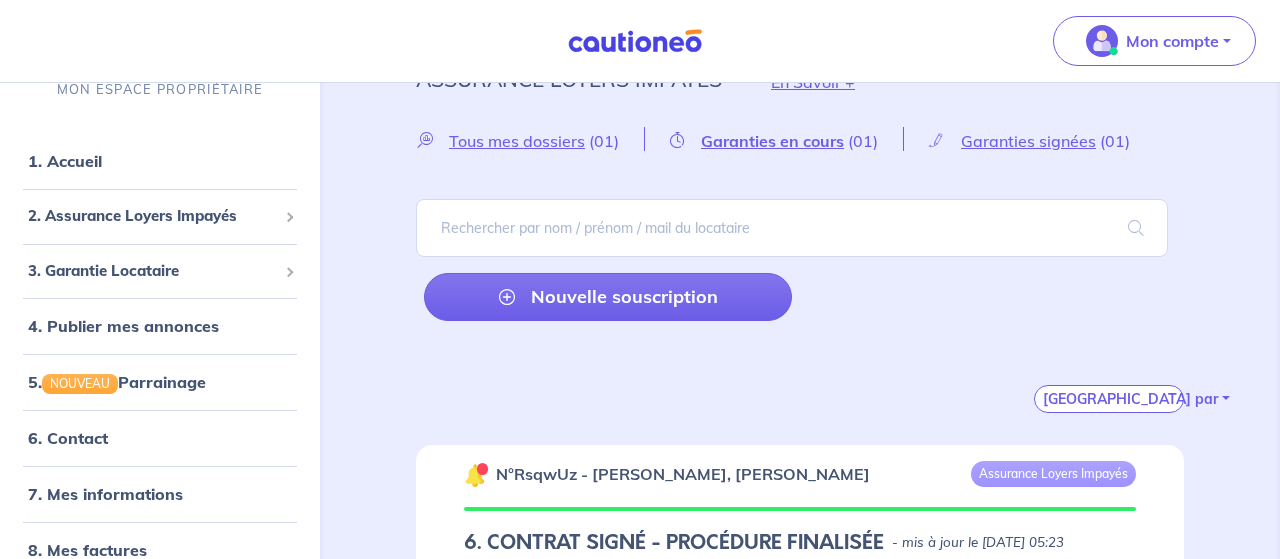 scroll, scrollTop: 100, scrollLeft: 0, axis: vertical 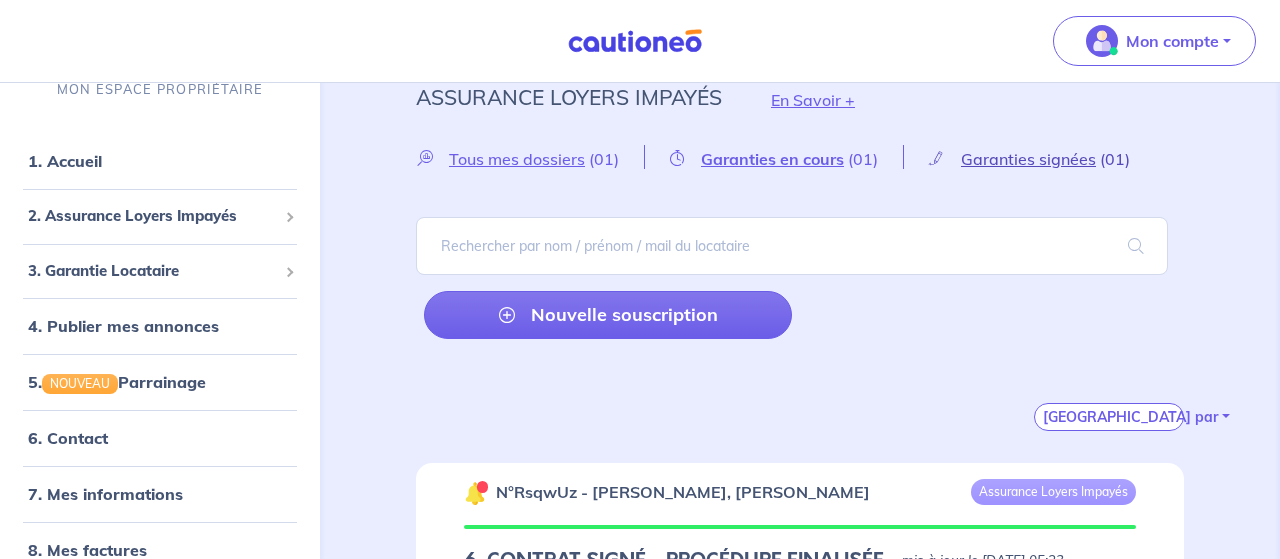 click on "Garanties signées" at bounding box center [1028, 159] 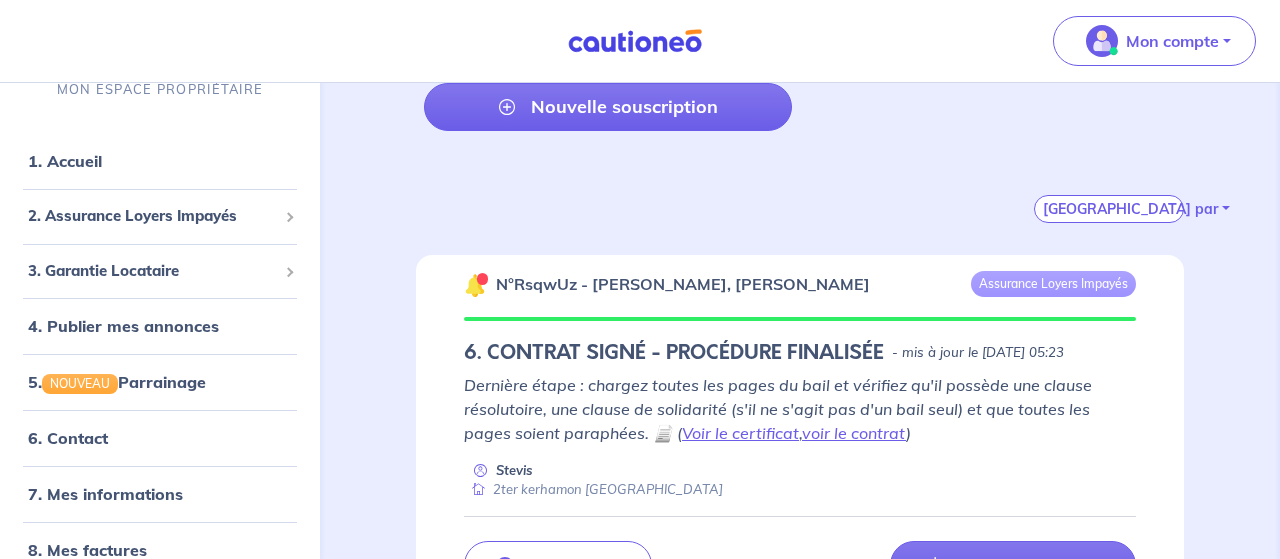 scroll, scrollTop: 0, scrollLeft: 0, axis: both 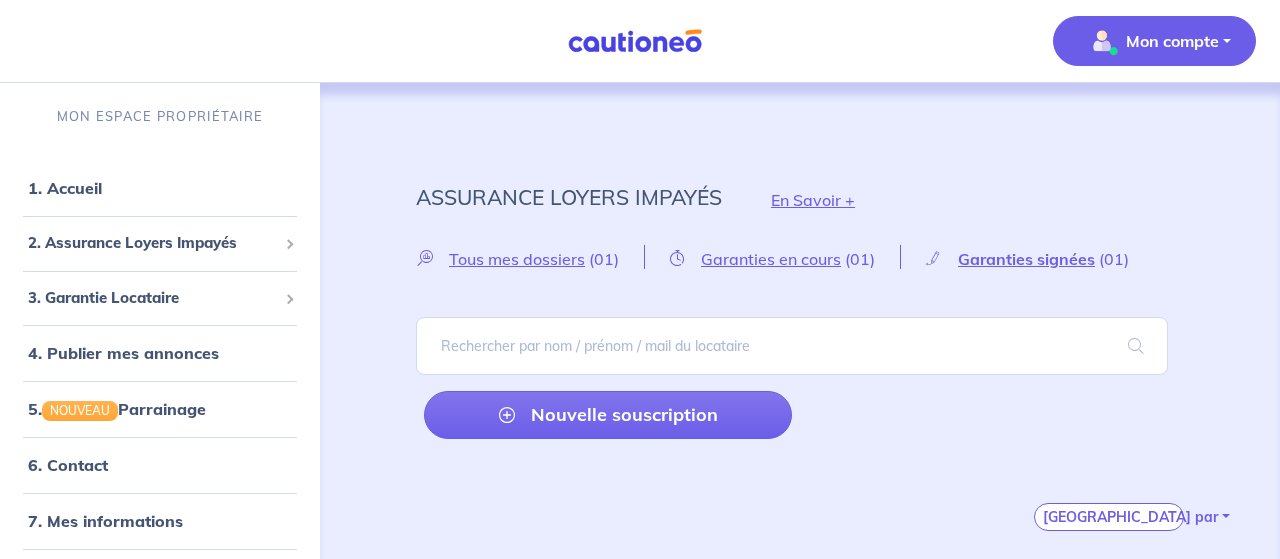 click on "Mon compte" at bounding box center [1154, 41] 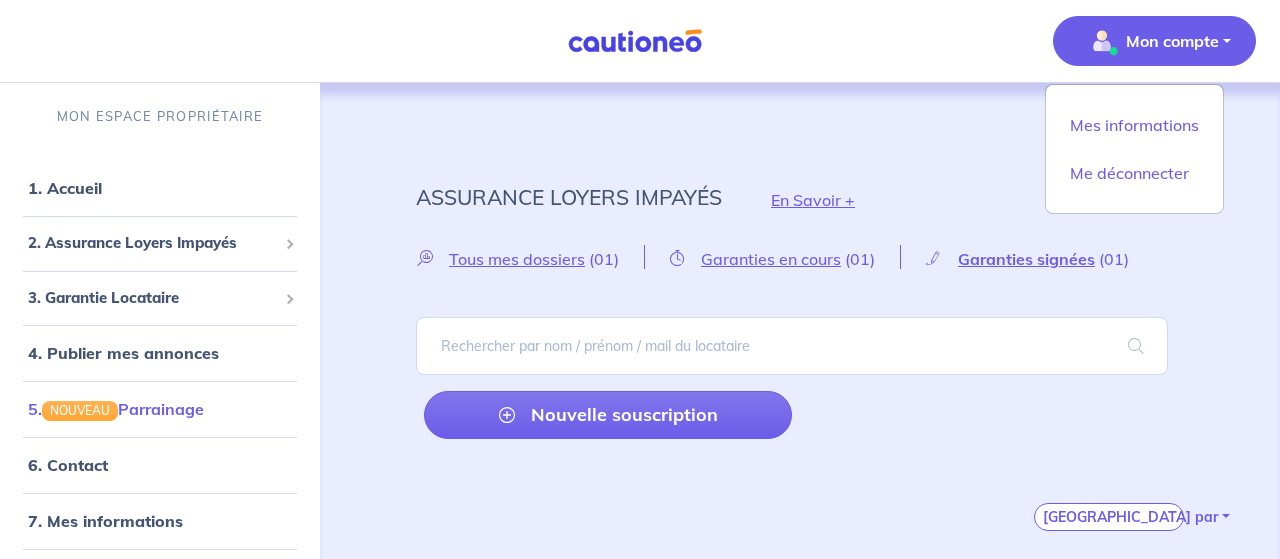 scroll, scrollTop: 29, scrollLeft: 0, axis: vertical 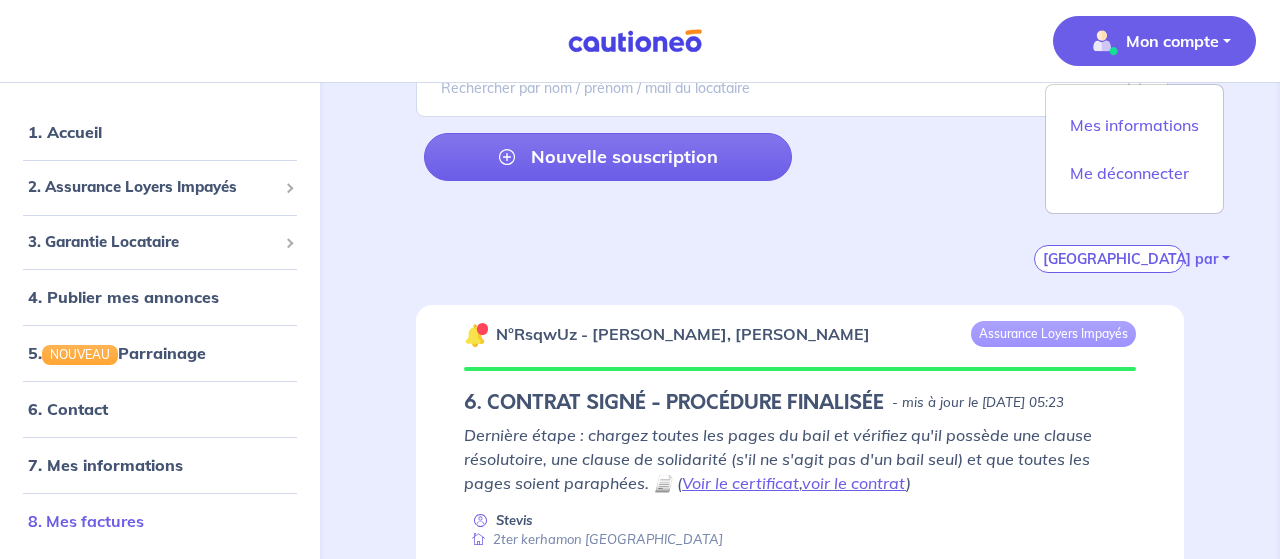 click on "8. Mes factures" at bounding box center (160, 521) 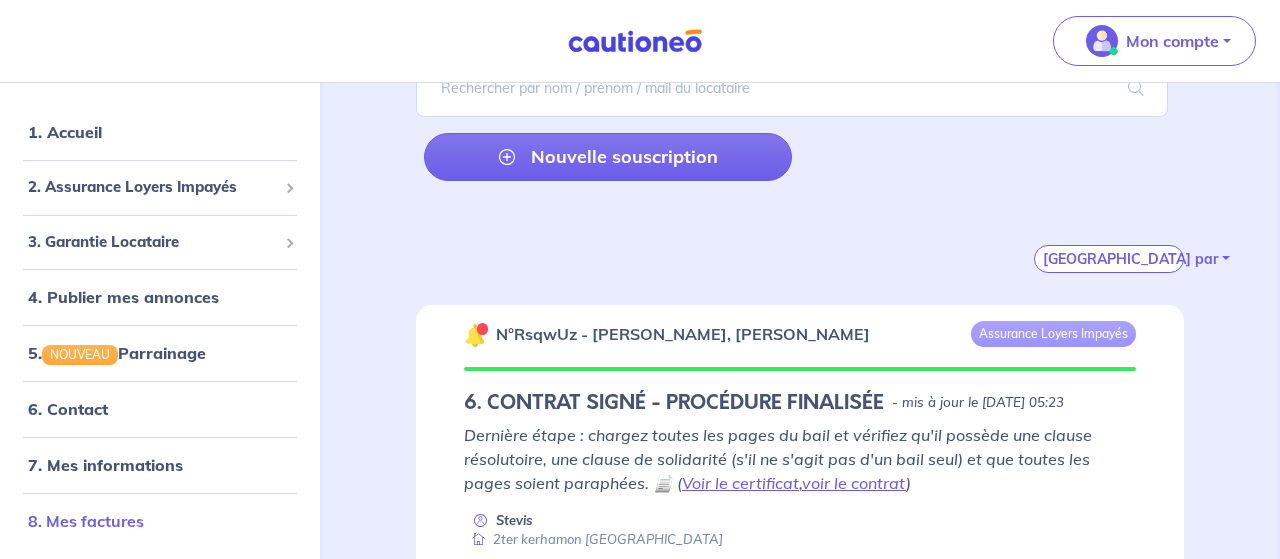 click on "8. Mes factures" at bounding box center (86, 521) 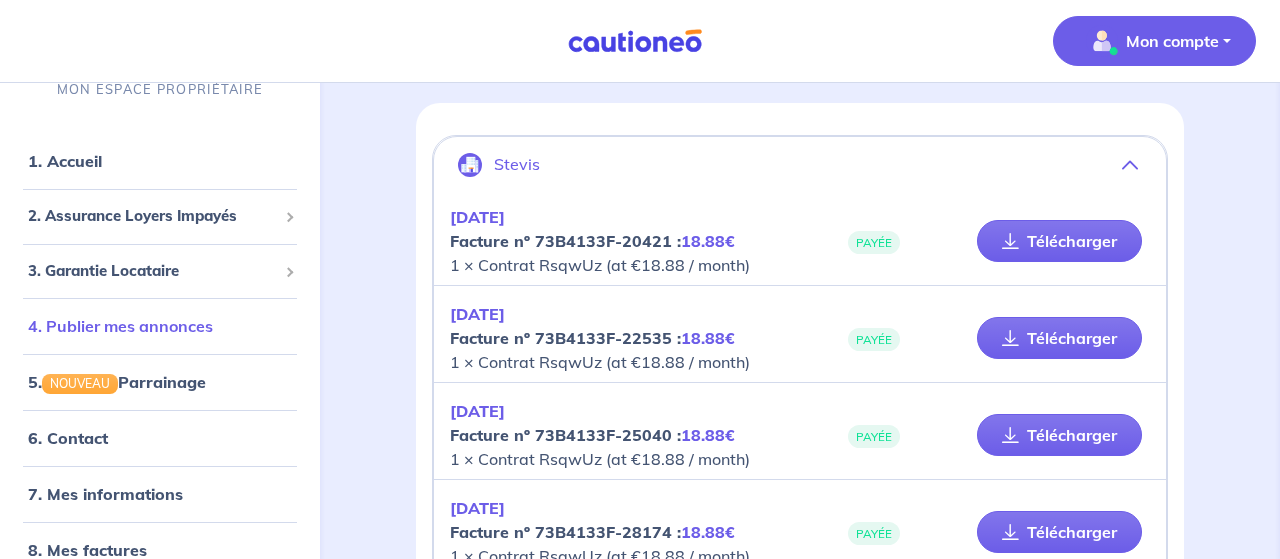 scroll, scrollTop: 160, scrollLeft: 0, axis: vertical 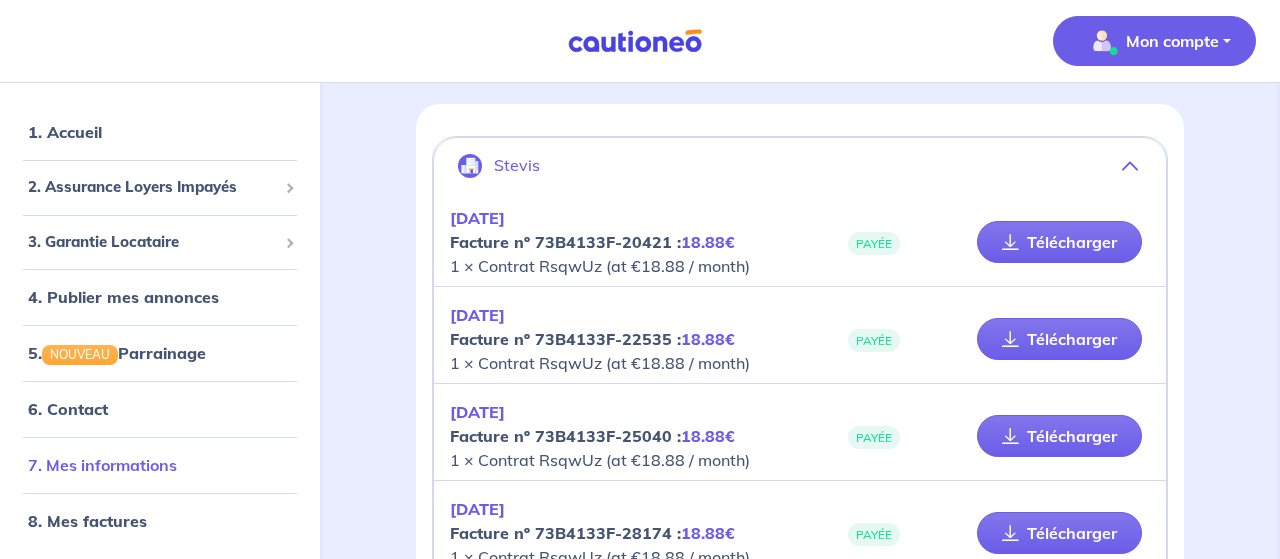 click on "7. Mes informations" at bounding box center [102, 465] 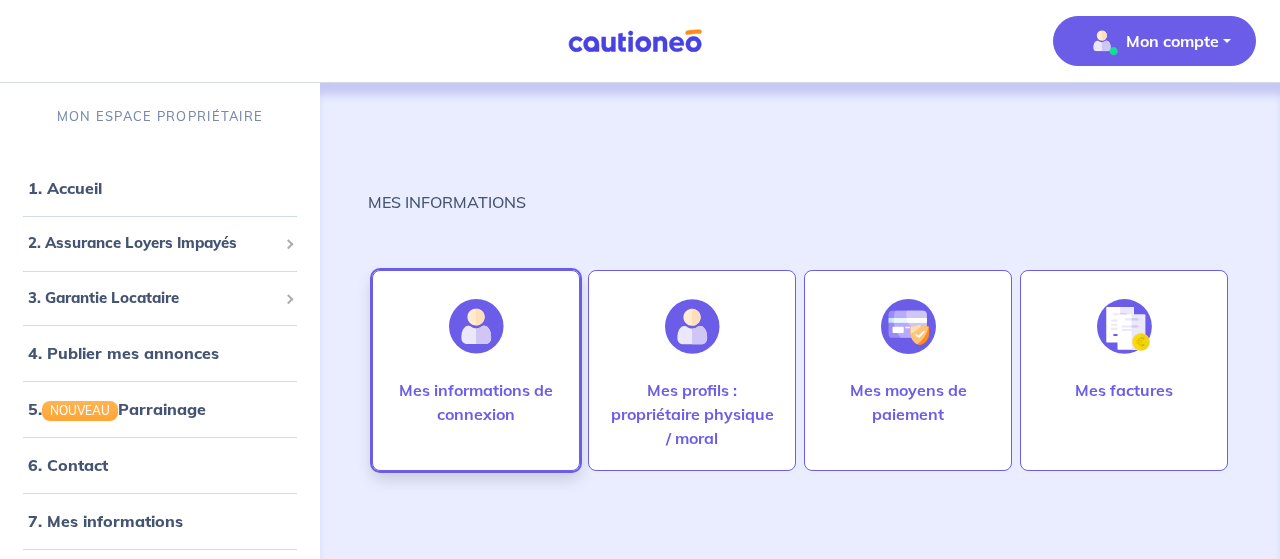 scroll, scrollTop: 0, scrollLeft: 0, axis: both 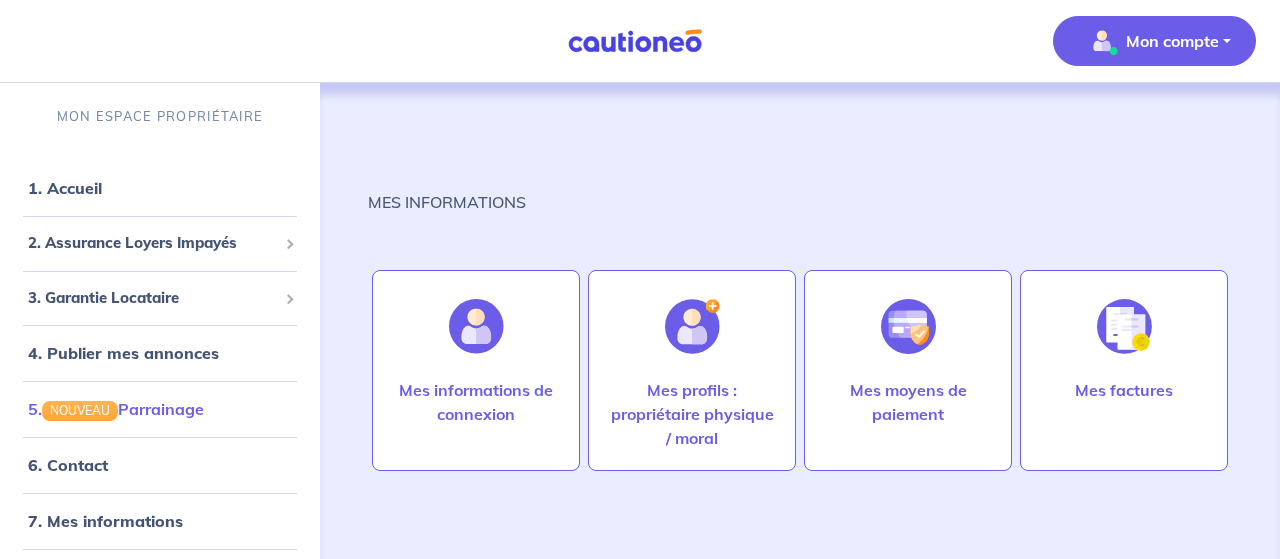 click on "5.  NOUVEAU  Parrainage" at bounding box center [116, 409] 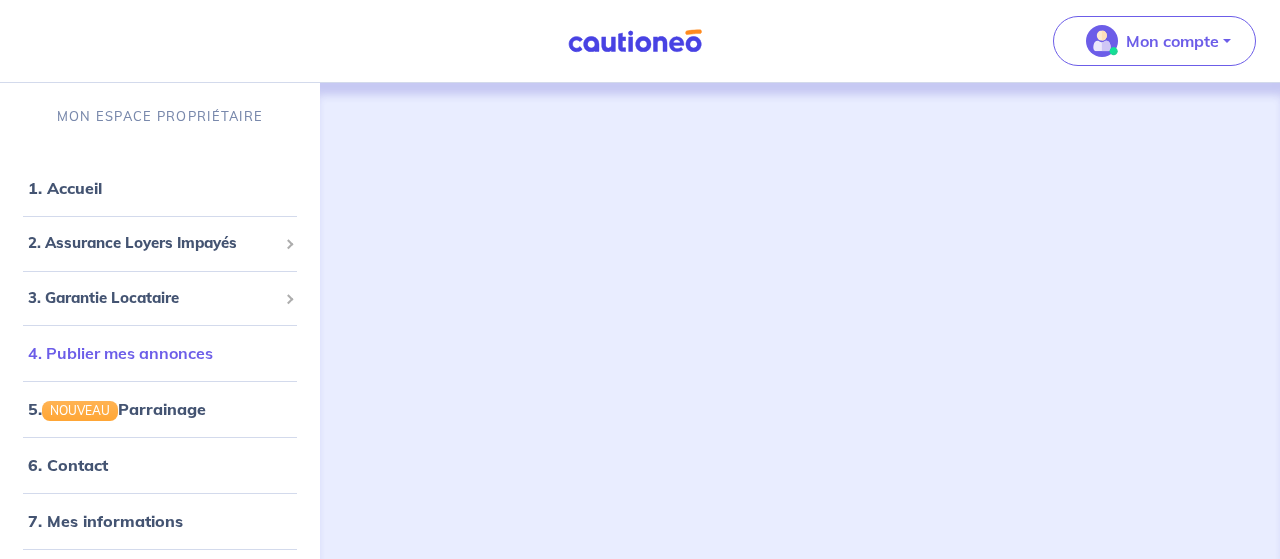 click on "4. Publier mes annonces" at bounding box center (120, 353) 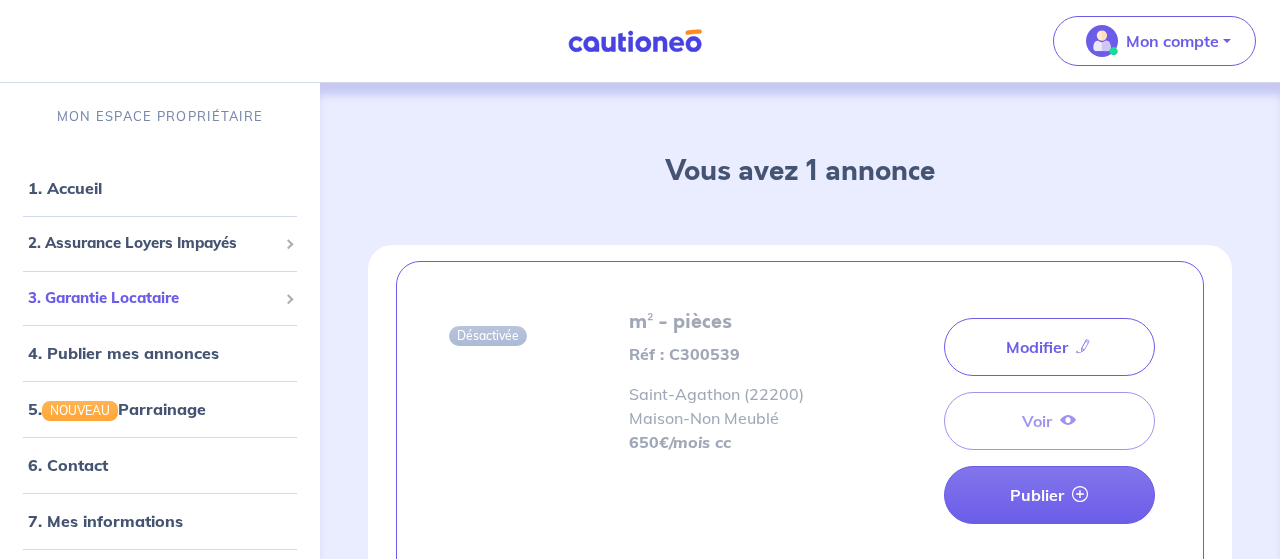 click on "3. Garantie Locataire Tester un dossier Suivre mes dossiers Valider un locataire Inviter un locataire Mes garanties signées Découvrir la garantie" at bounding box center (160, 298) 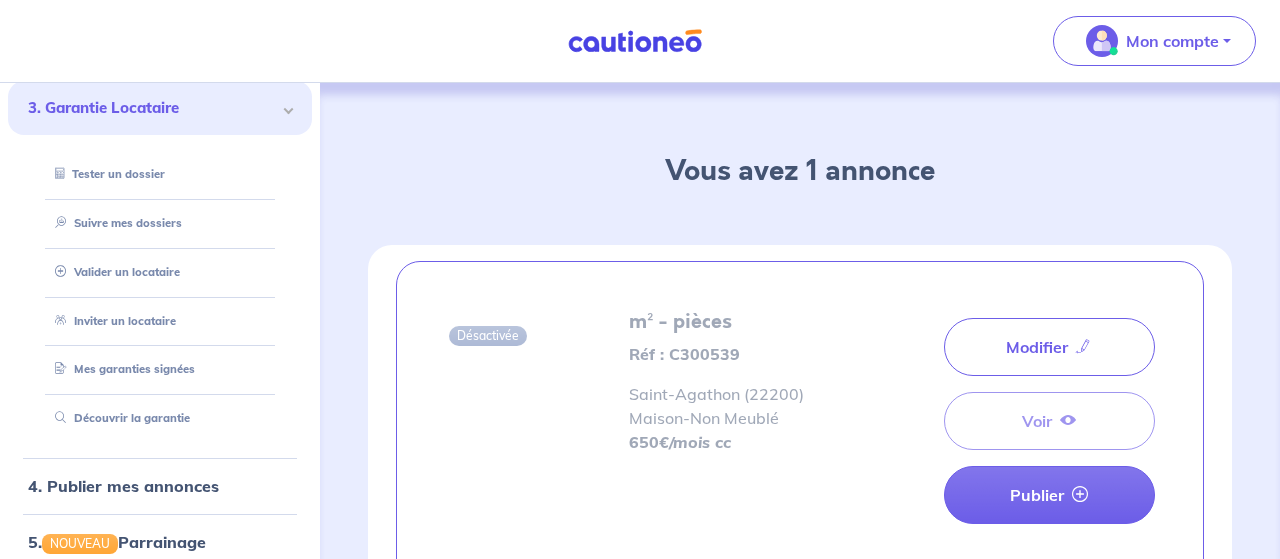 scroll, scrollTop: 191, scrollLeft: 0, axis: vertical 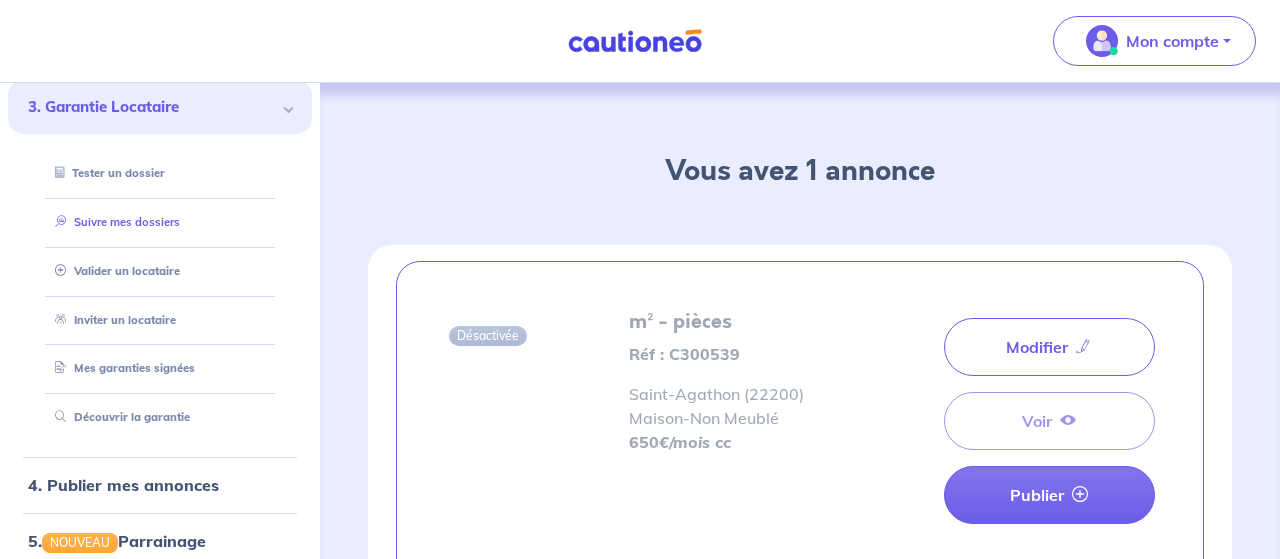 click on "Suivre mes dossiers" at bounding box center (113, 222) 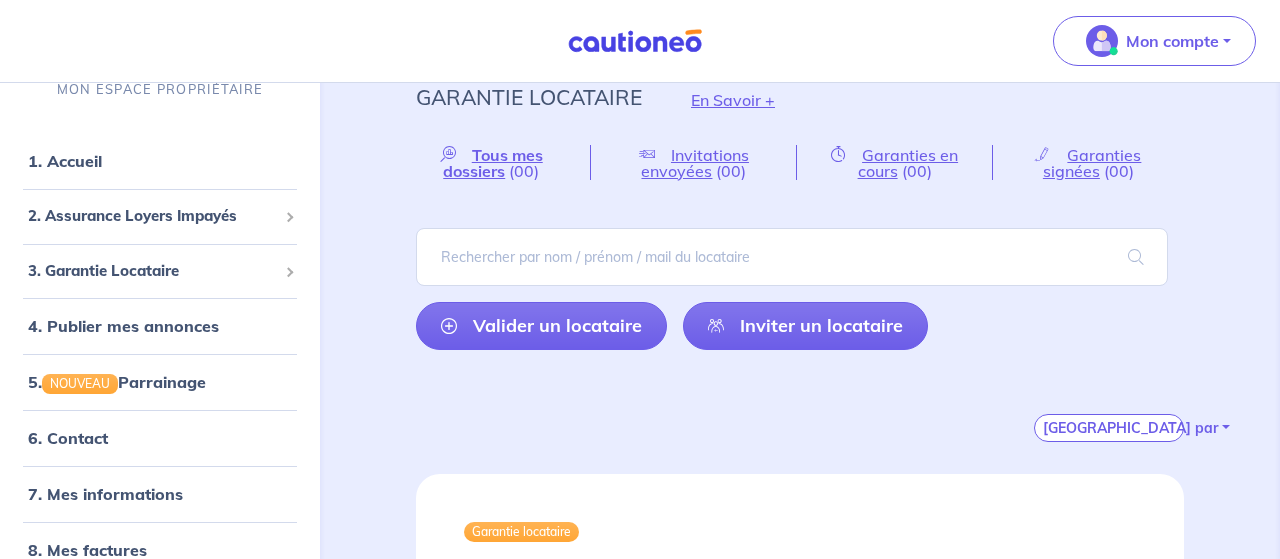 scroll, scrollTop: 99, scrollLeft: 0, axis: vertical 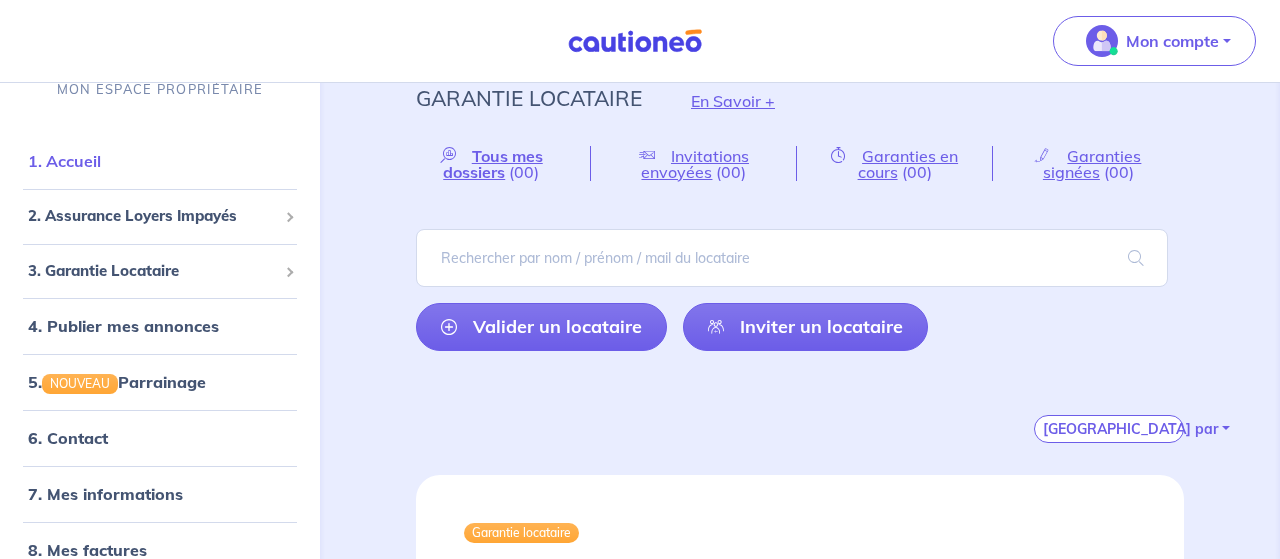 click on "1. Accueil" at bounding box center (64, 161) 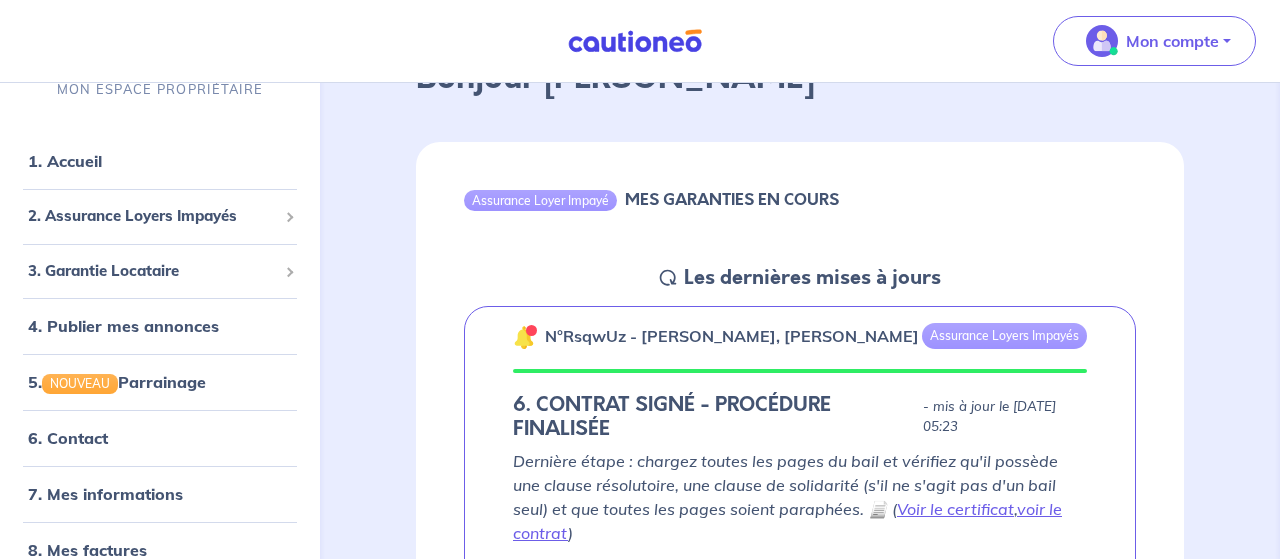 scroll, scrollTop: 0, scrollLeft: 0, axis: both 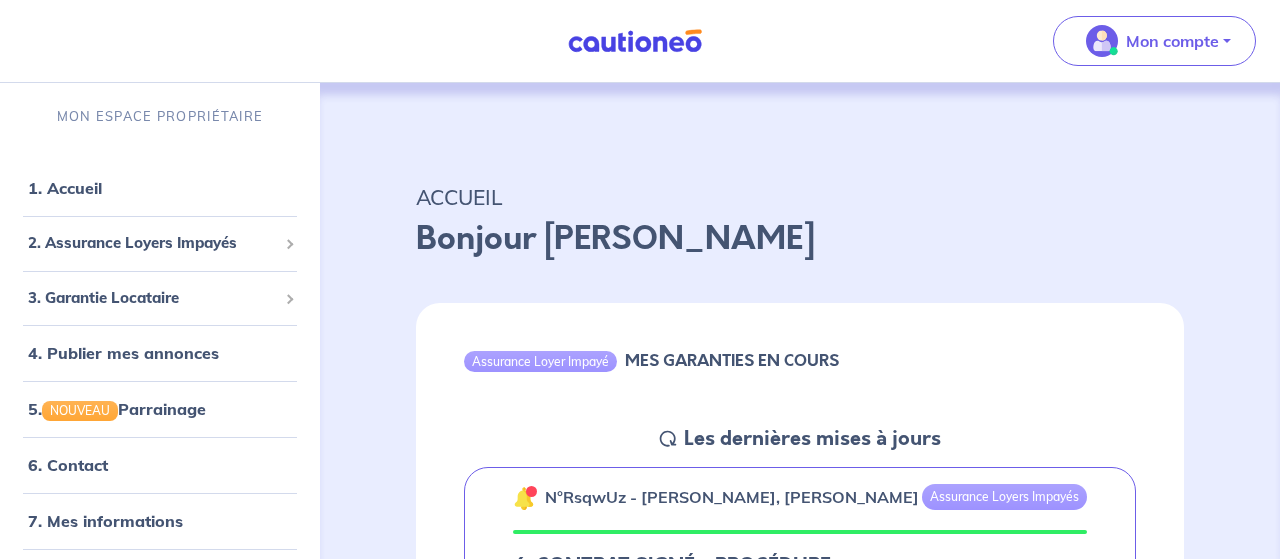 click on "Bonjour [PERSON_NAME]" at bounding box center [800, 239] 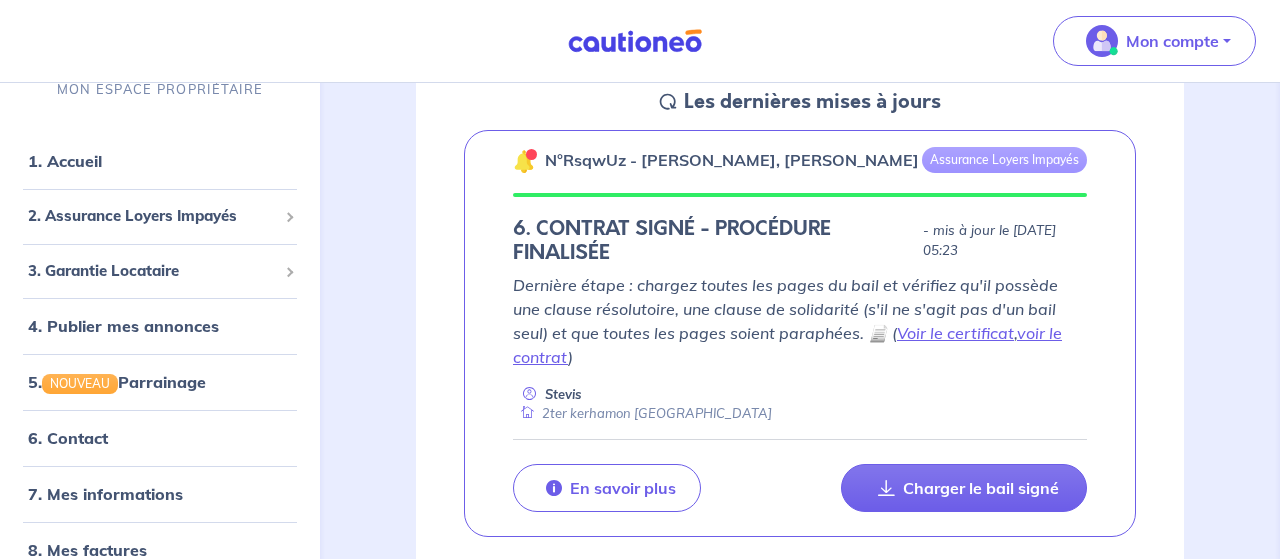 scroll, scrollTop: 340, scrollLeft: 0, axis: vertical 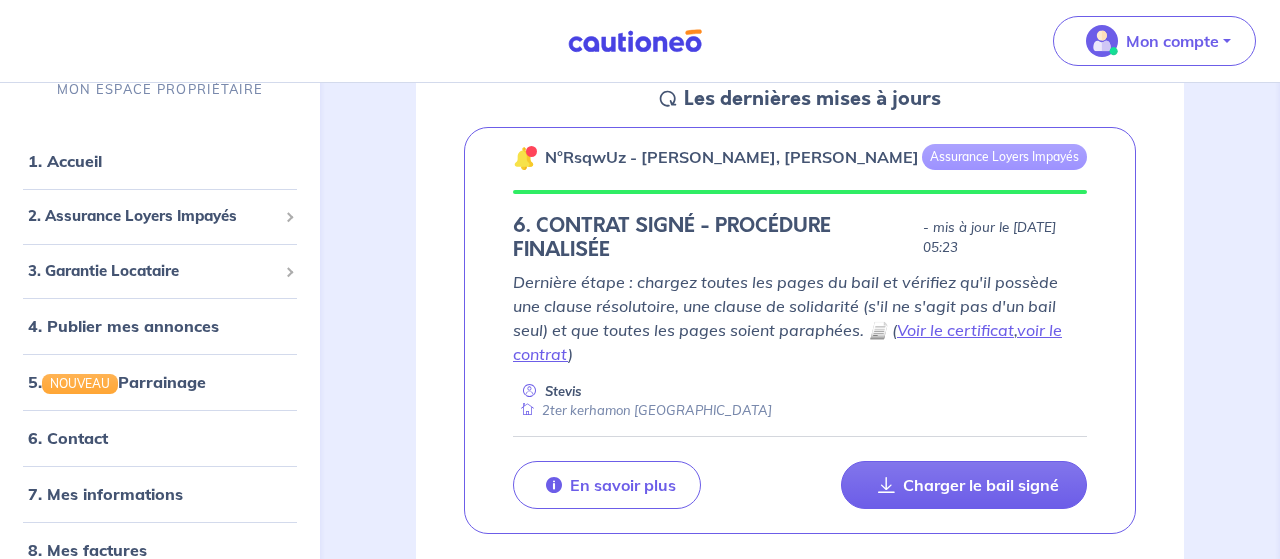 click on "En savoir plus Charger le bail signé" at bounding box center (800, 472) 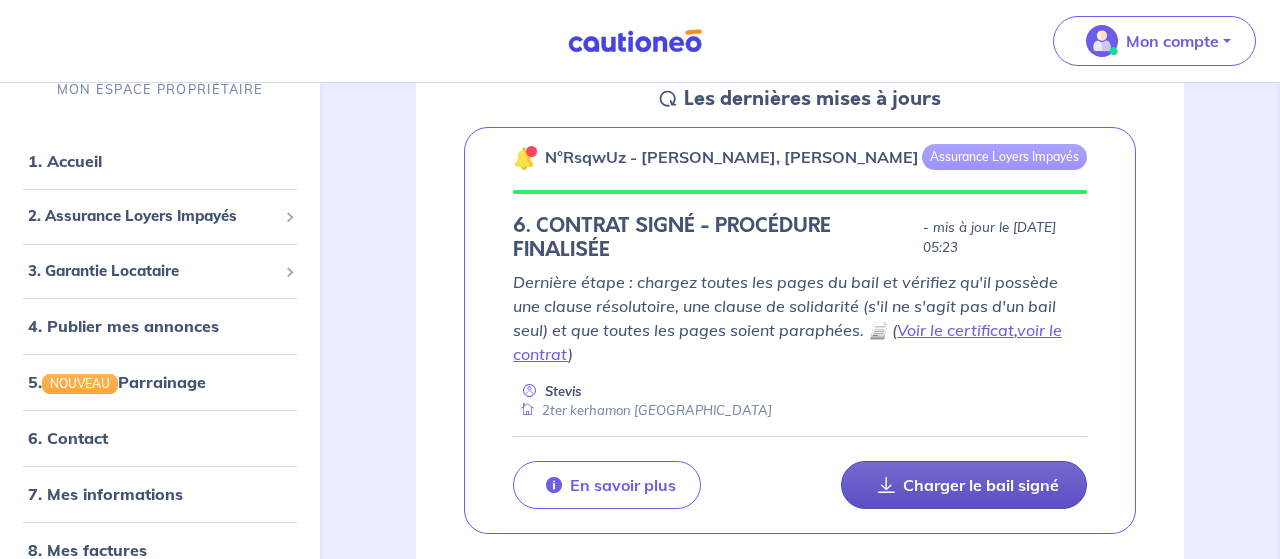 click on "Charger le bail signé" at bounding box center (981, 485) 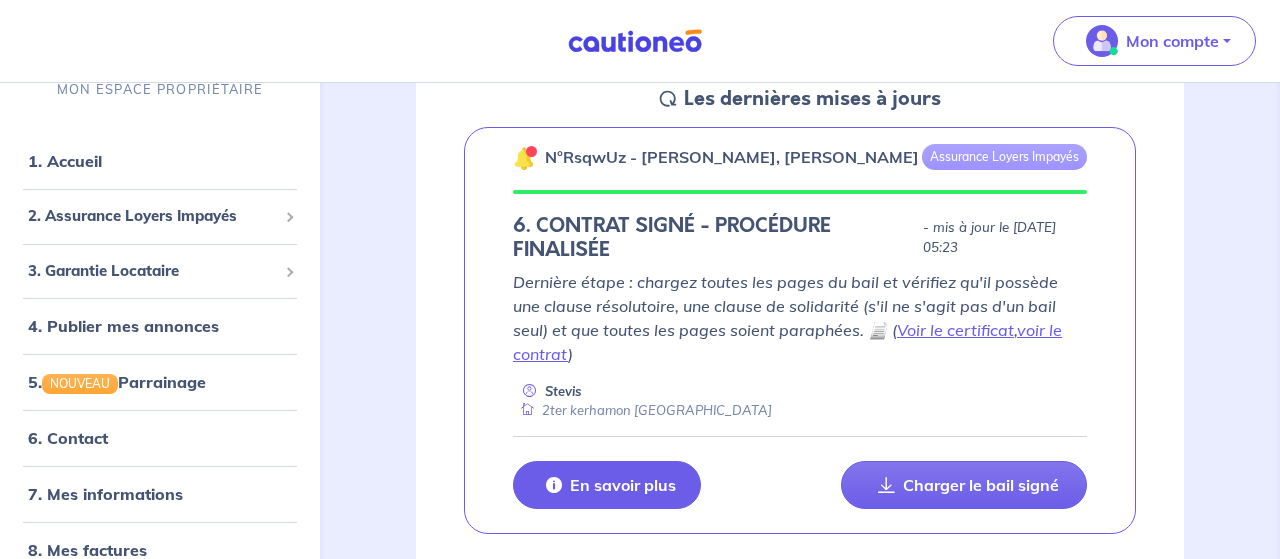 click on "En savoir plus" at bounding box center (623, 485) 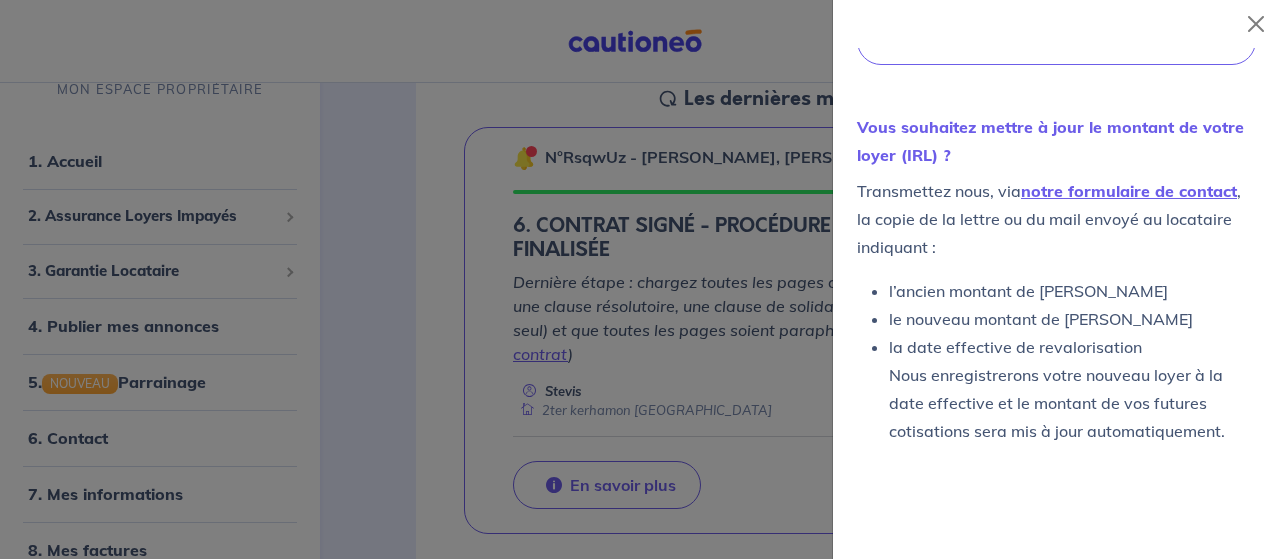 scroll, scrollTop: 1224, scrollLeft: 0, axis: vertical 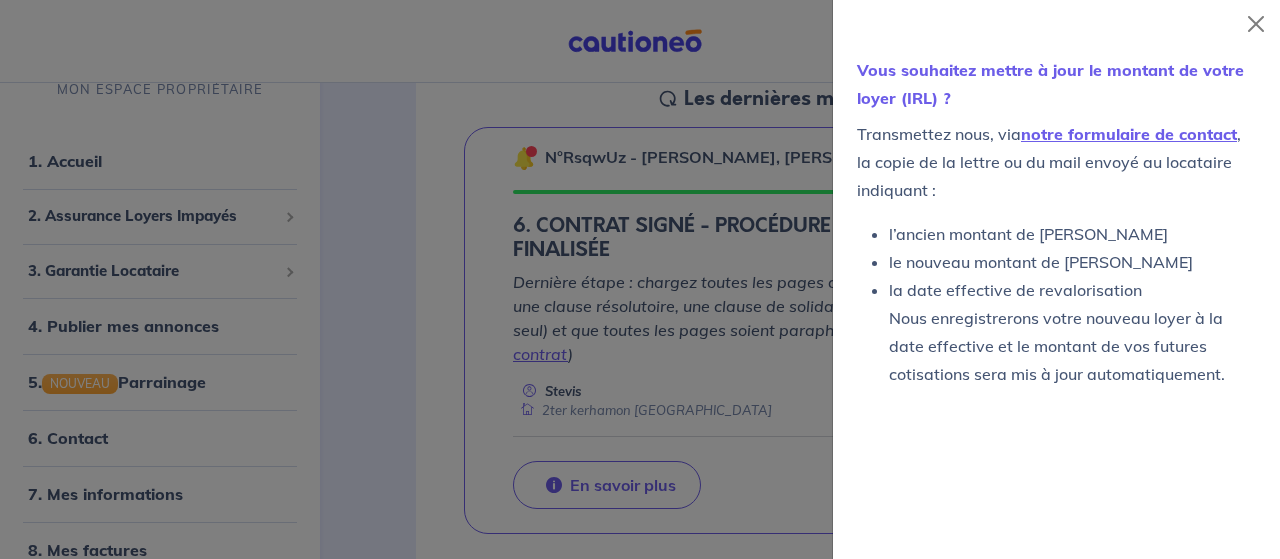 click at bounding box center [640, 279] 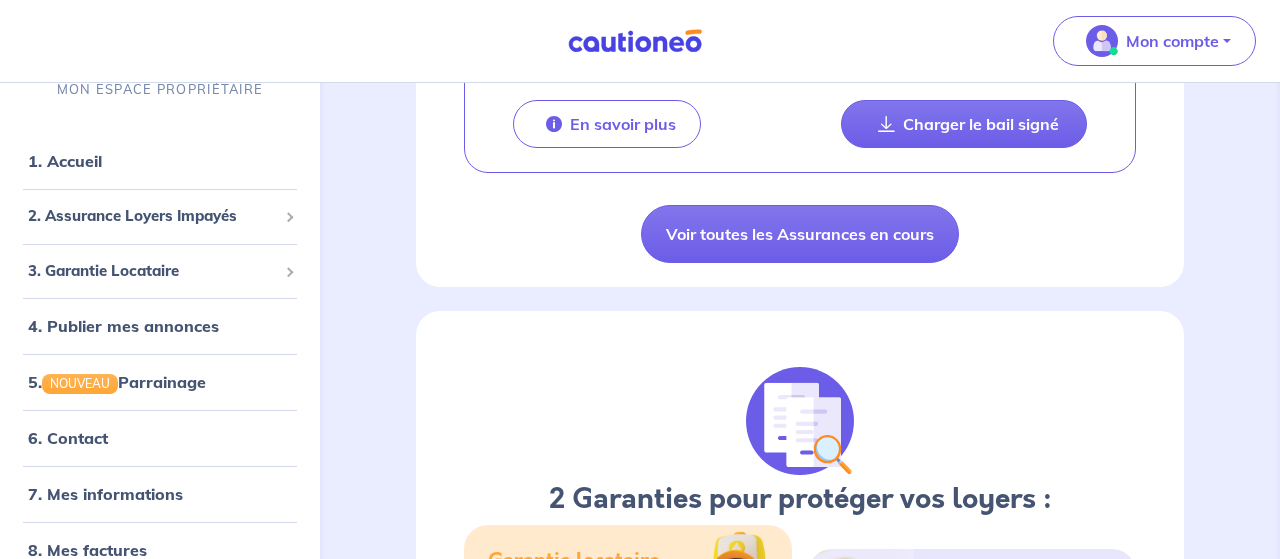 scroll, scrollTop: 703, scrollLeft: 0, axis: vertical 